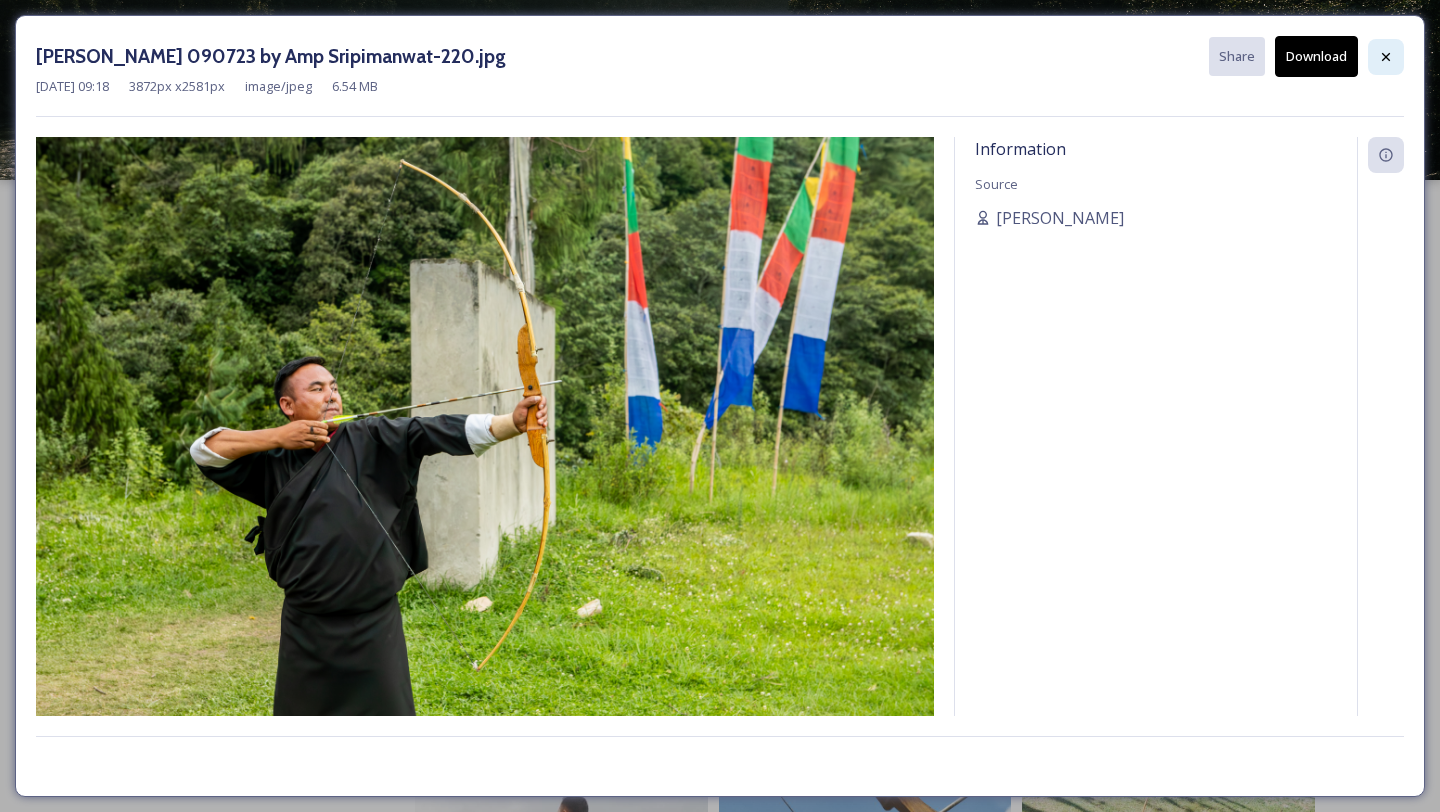 scroll, scrollTop: 1741, scrollLeft: 0, axis: vertical 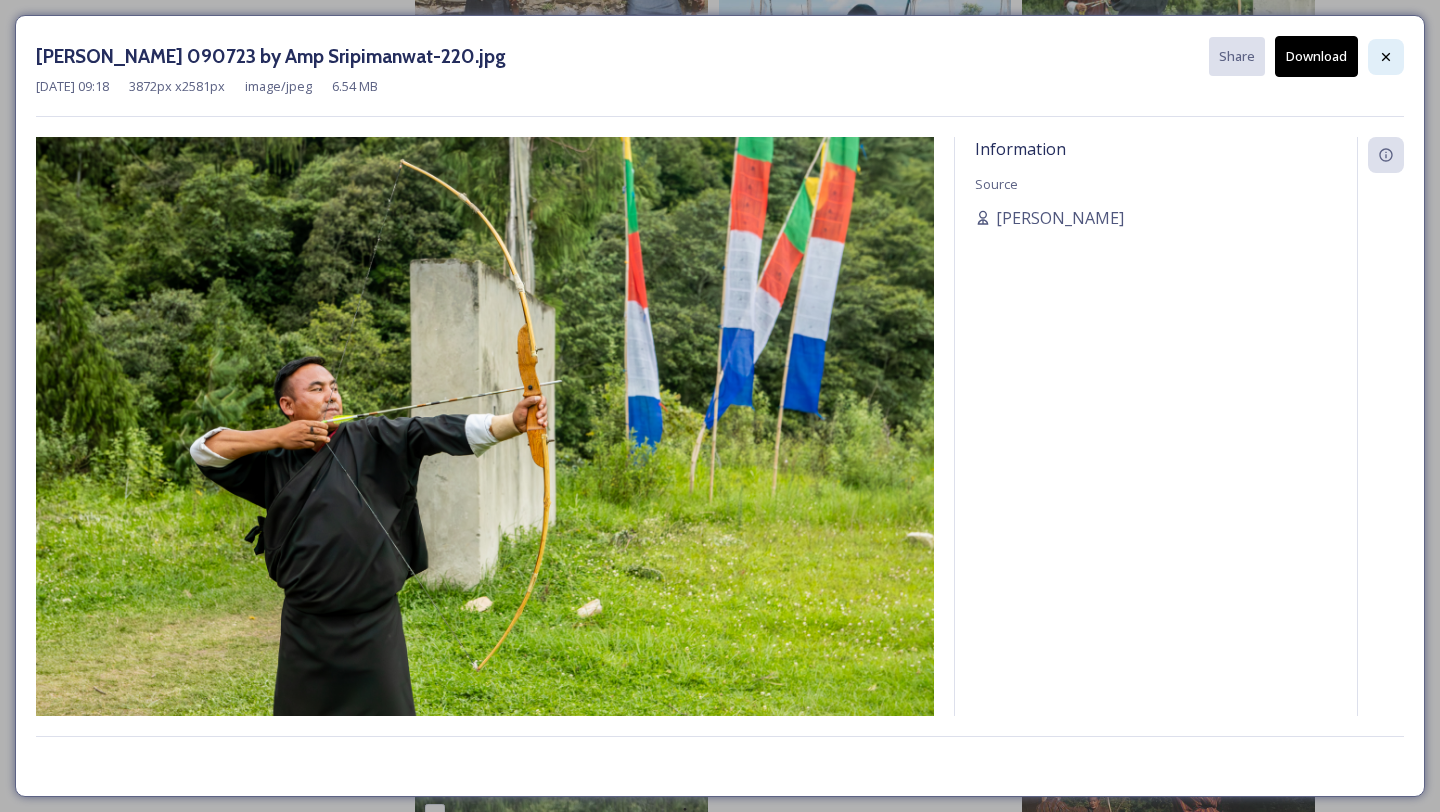 click at bounding box center (1386, 57) 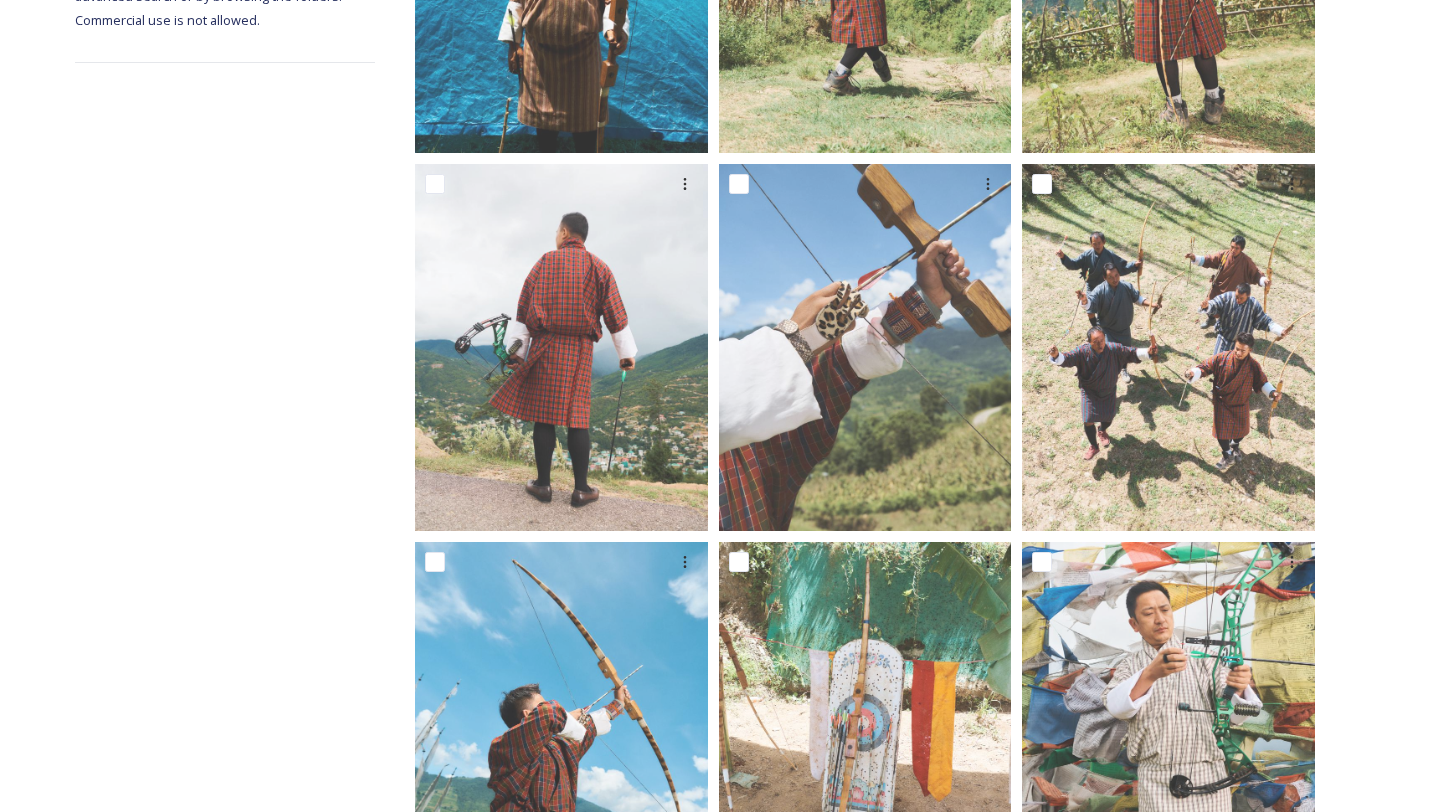 scroll, scrollTop: 0, scrollLeft: 0, axis: both 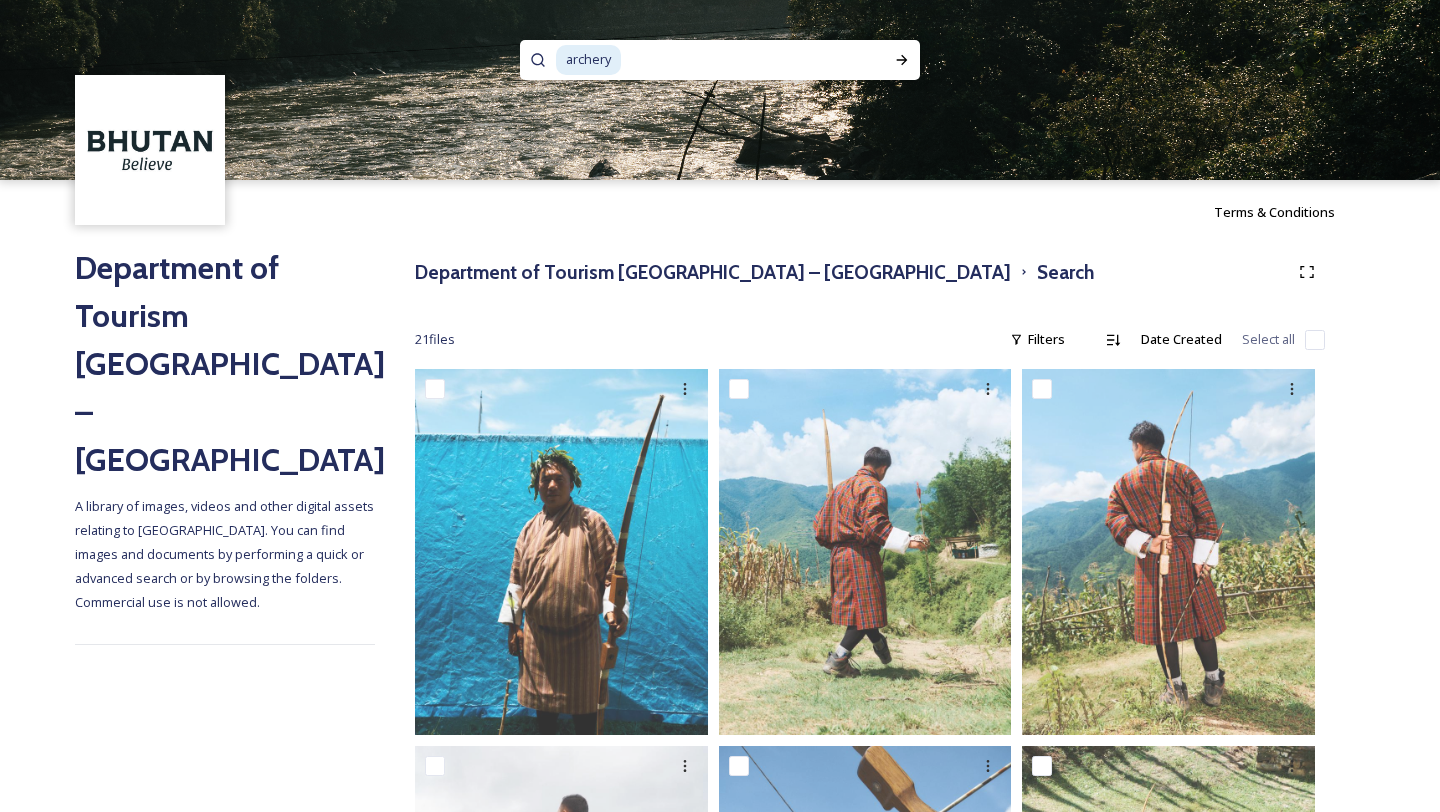 click on "archery" at bounding box center [588, 59] 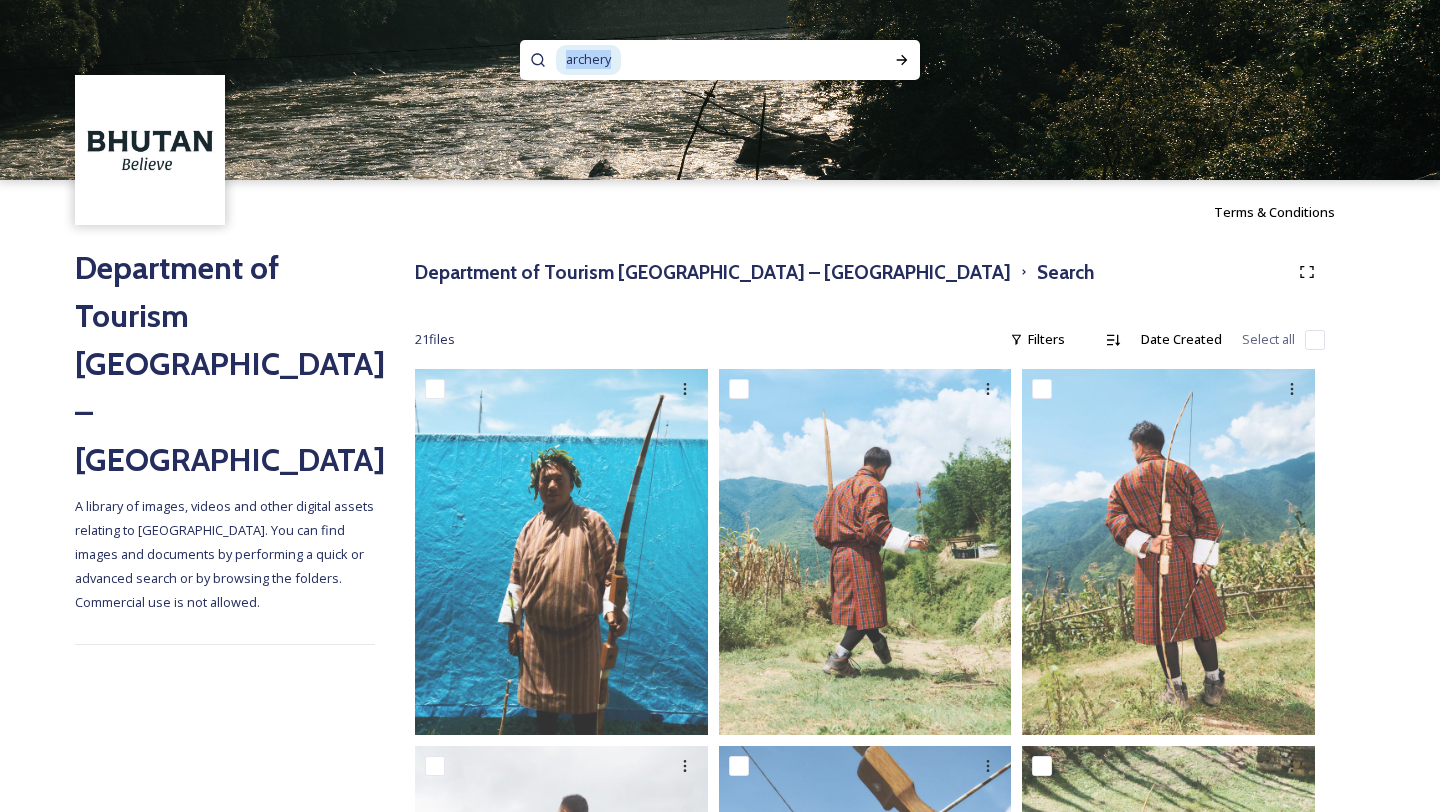 click on "archery" at bounding box center [588, 59] 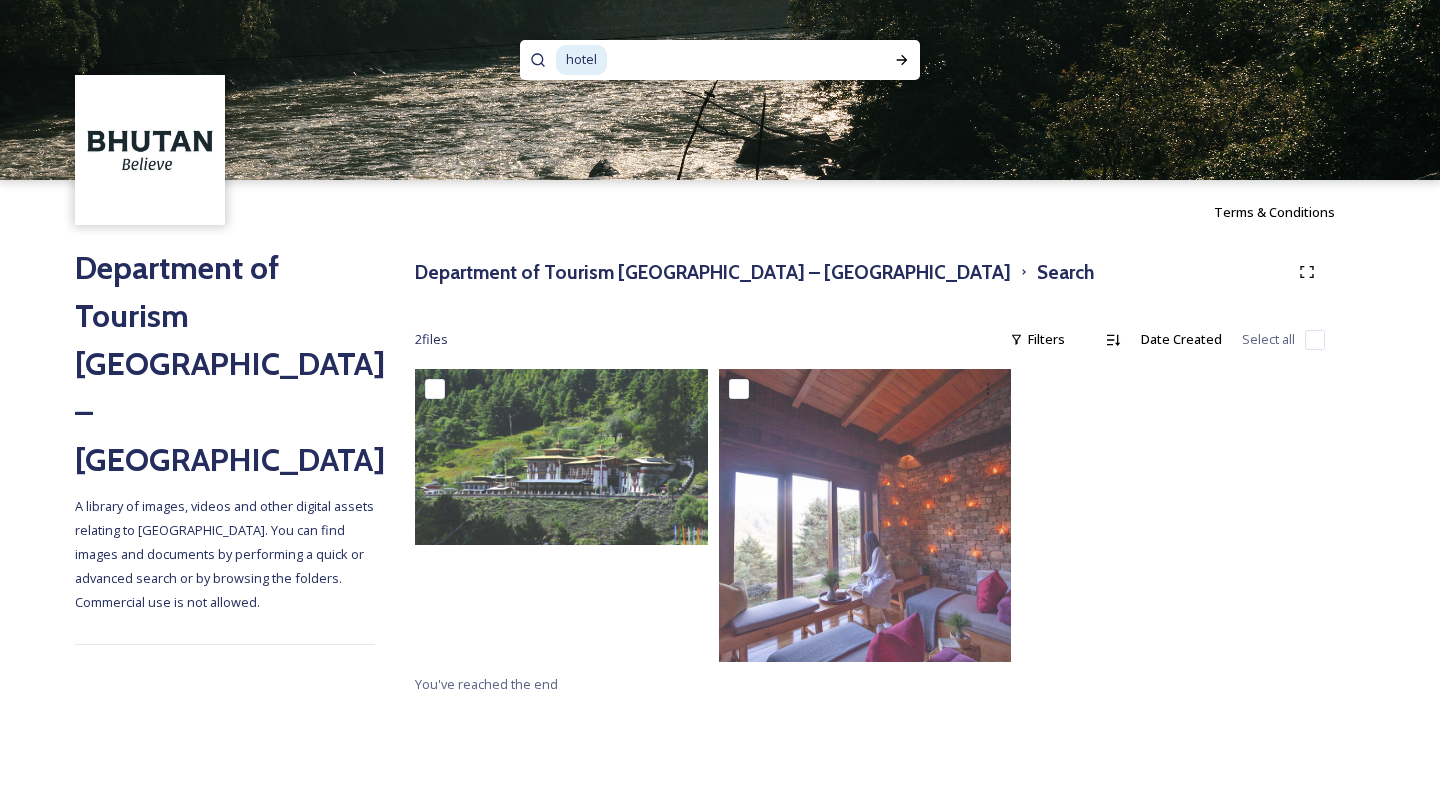 click on "hotel" at bounding box center (581, 59) 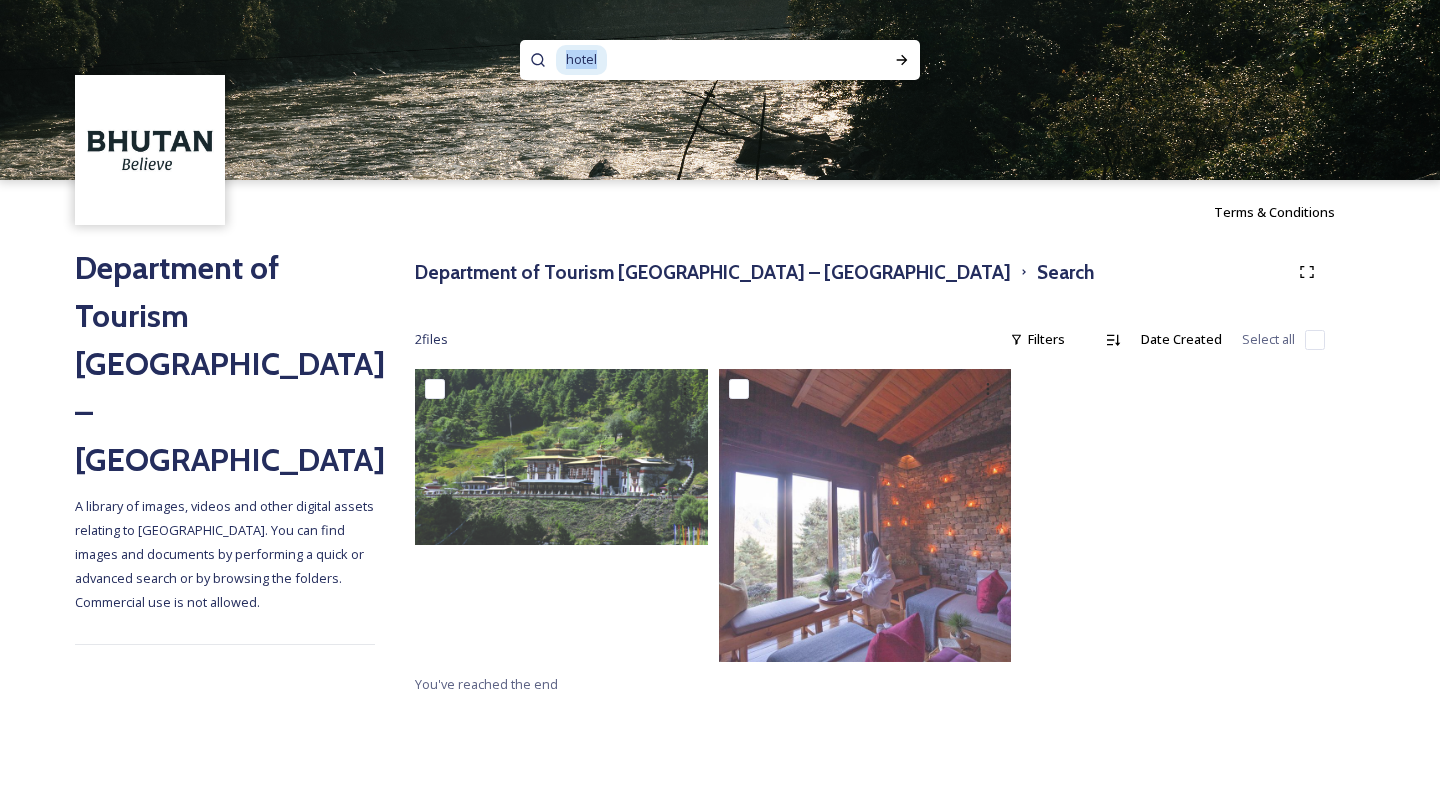 click on "hotel" at bounding box center [581, 59] 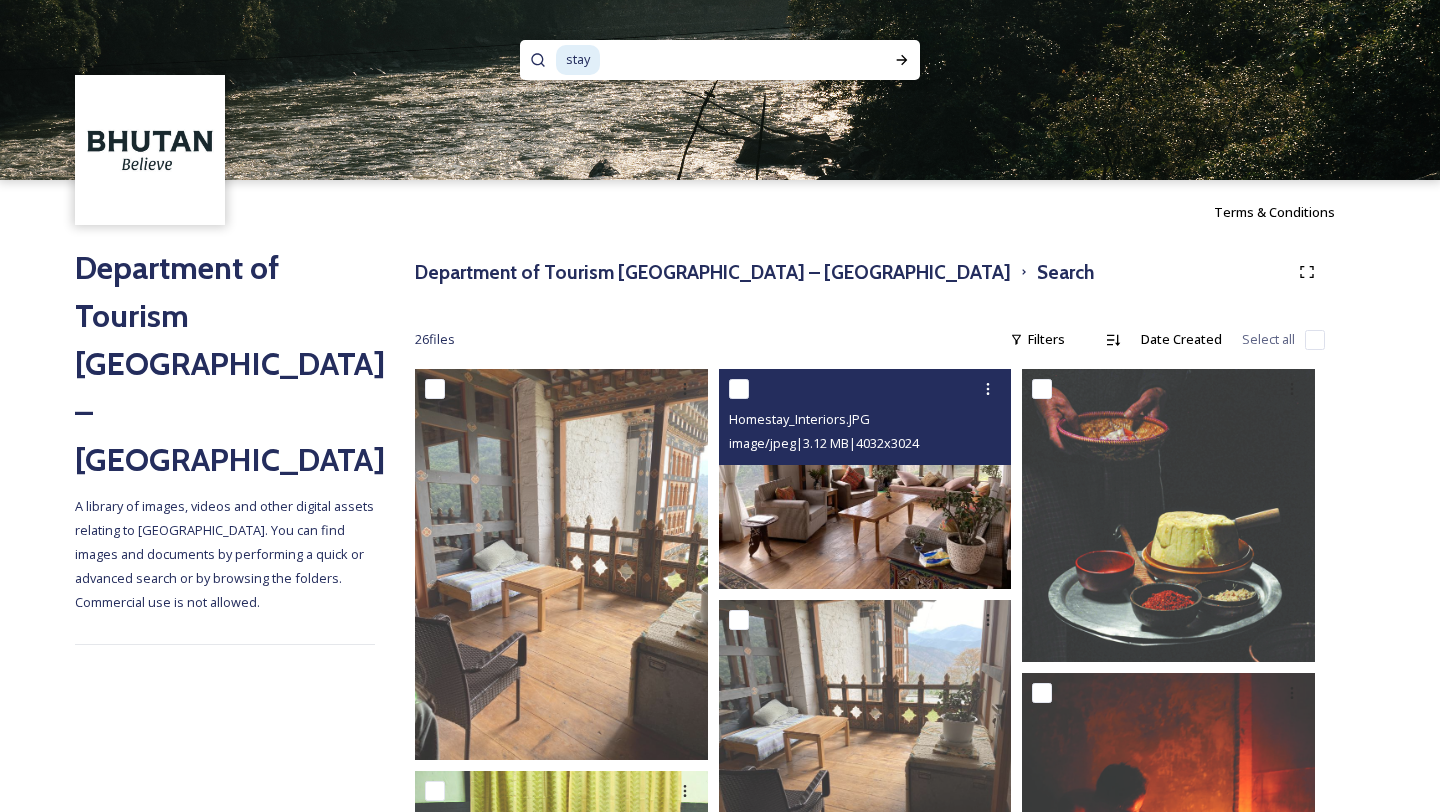 click at bounding box center (865, 479) 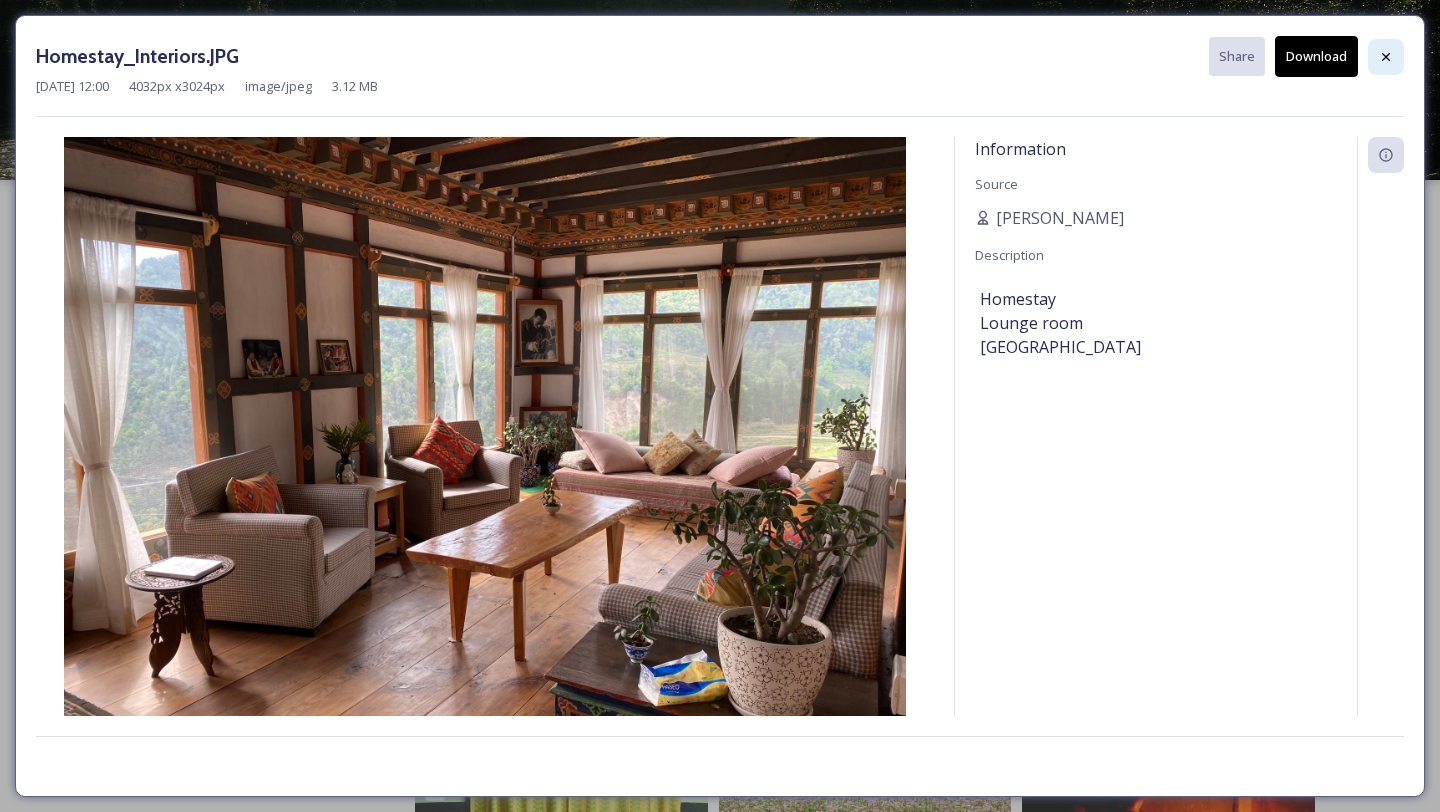 click 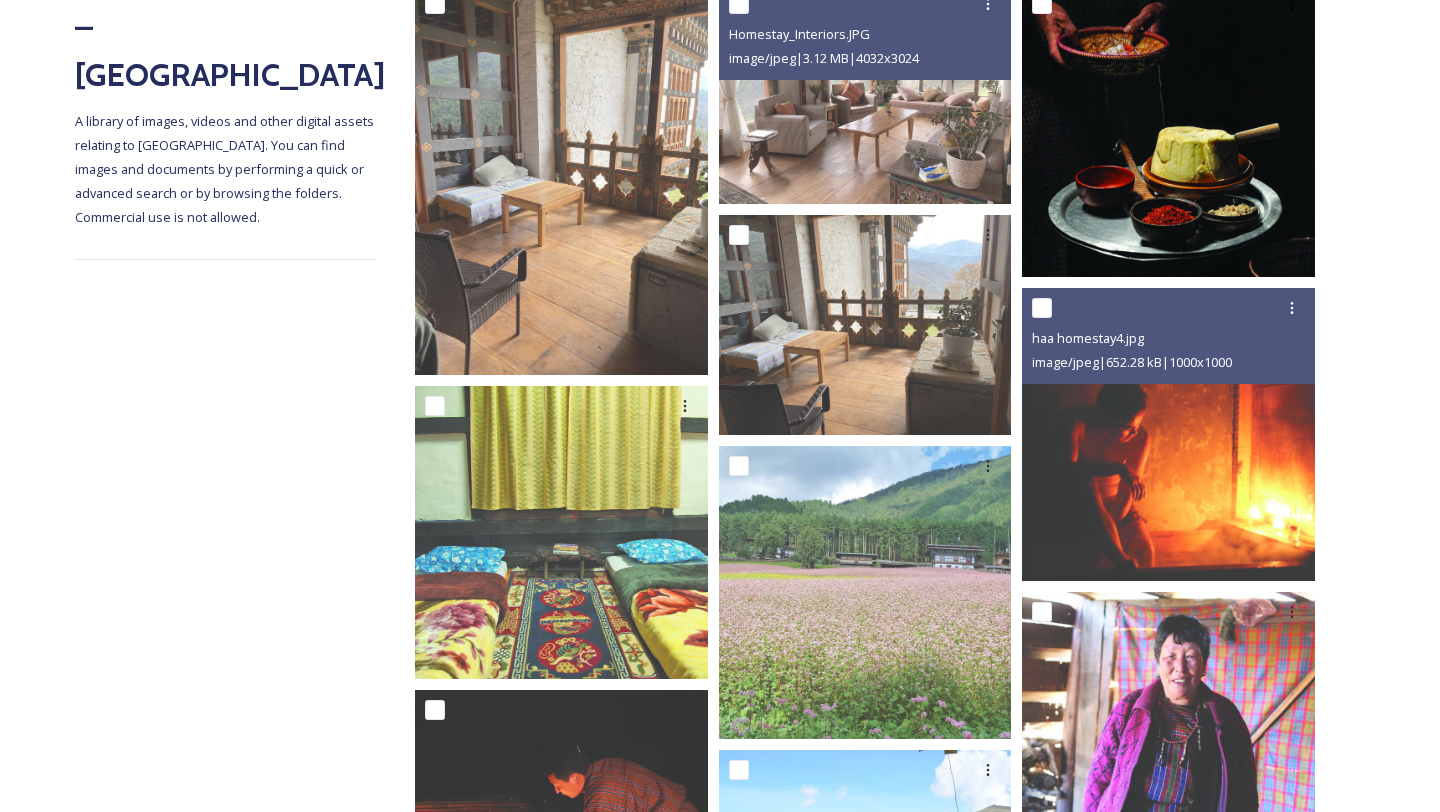 scroll, scrollTop: 391, scrollLeft: 0, axis: vertical 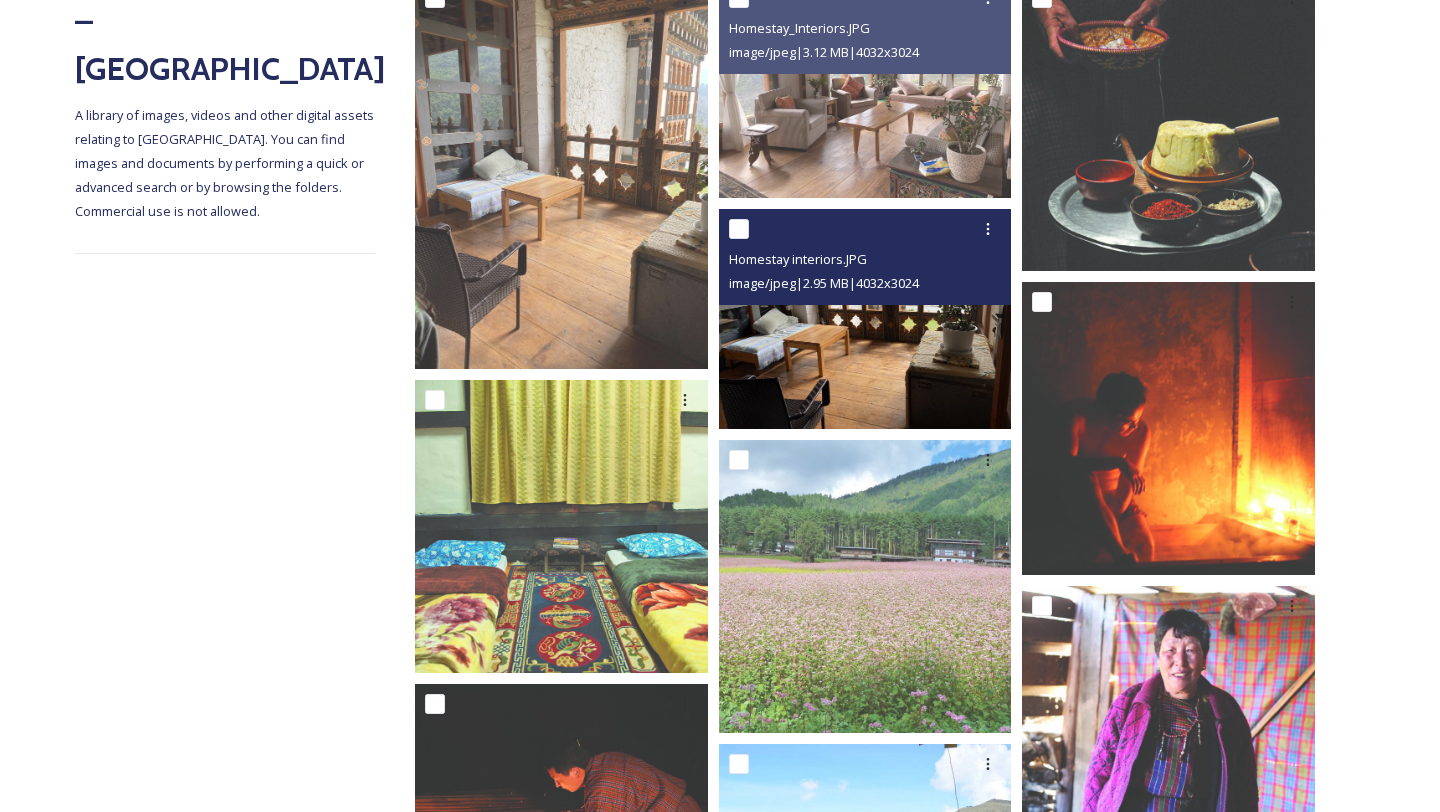 click at bounding box center [865, 319] 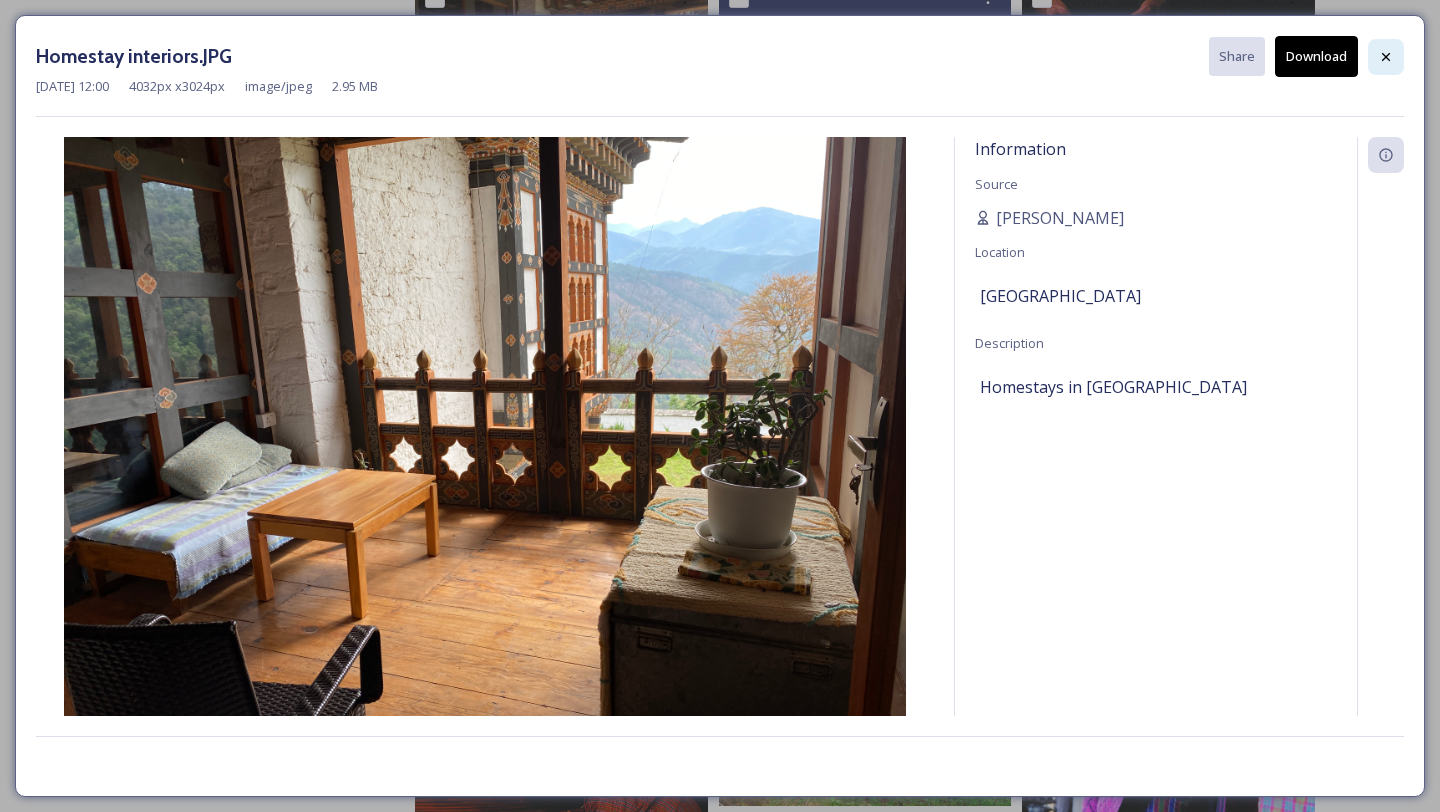 click at bounding box center (1386, 57) 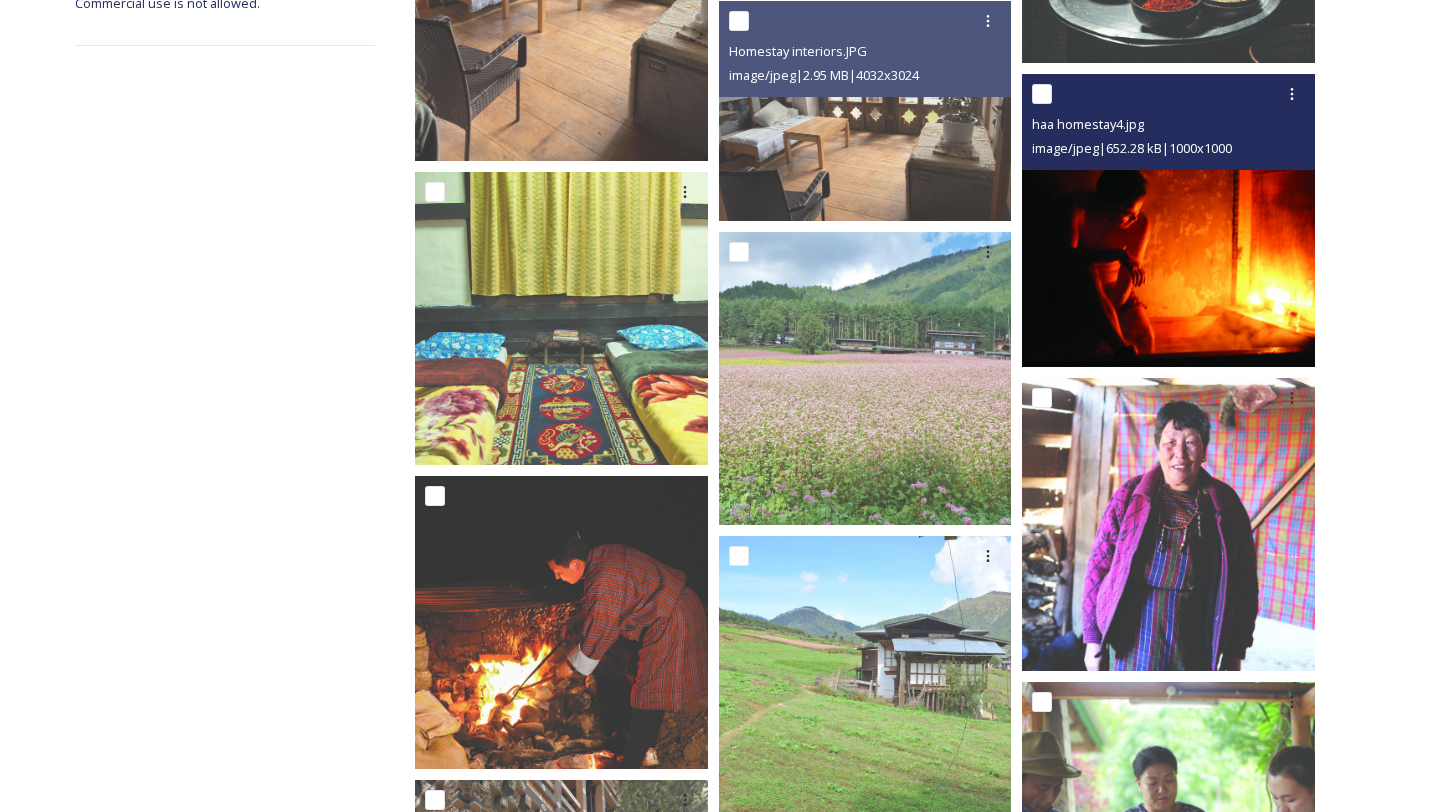 scroll, scrollTop: 658, scrollLeft: 0, axis: vertical 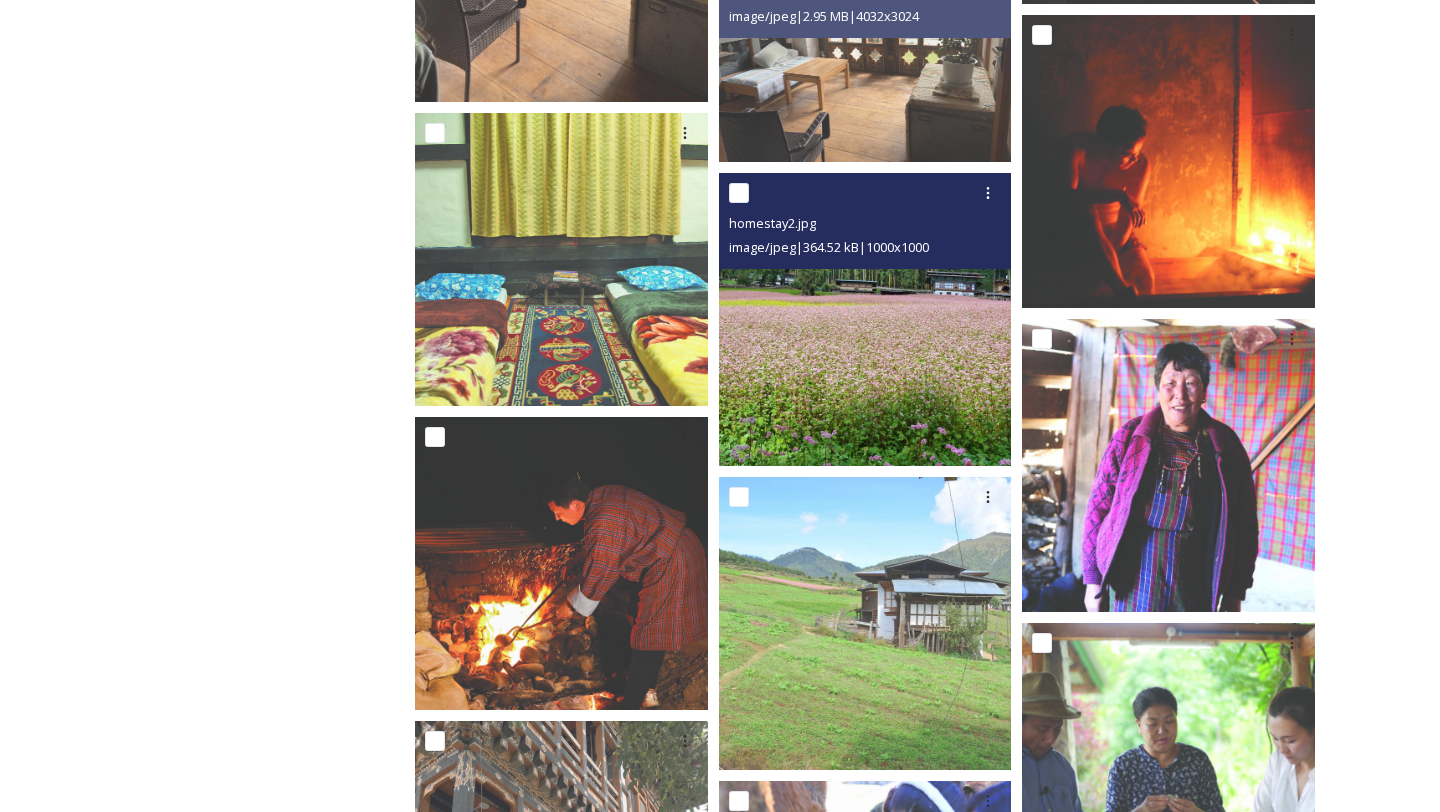 click at bounding box center (865, 319) 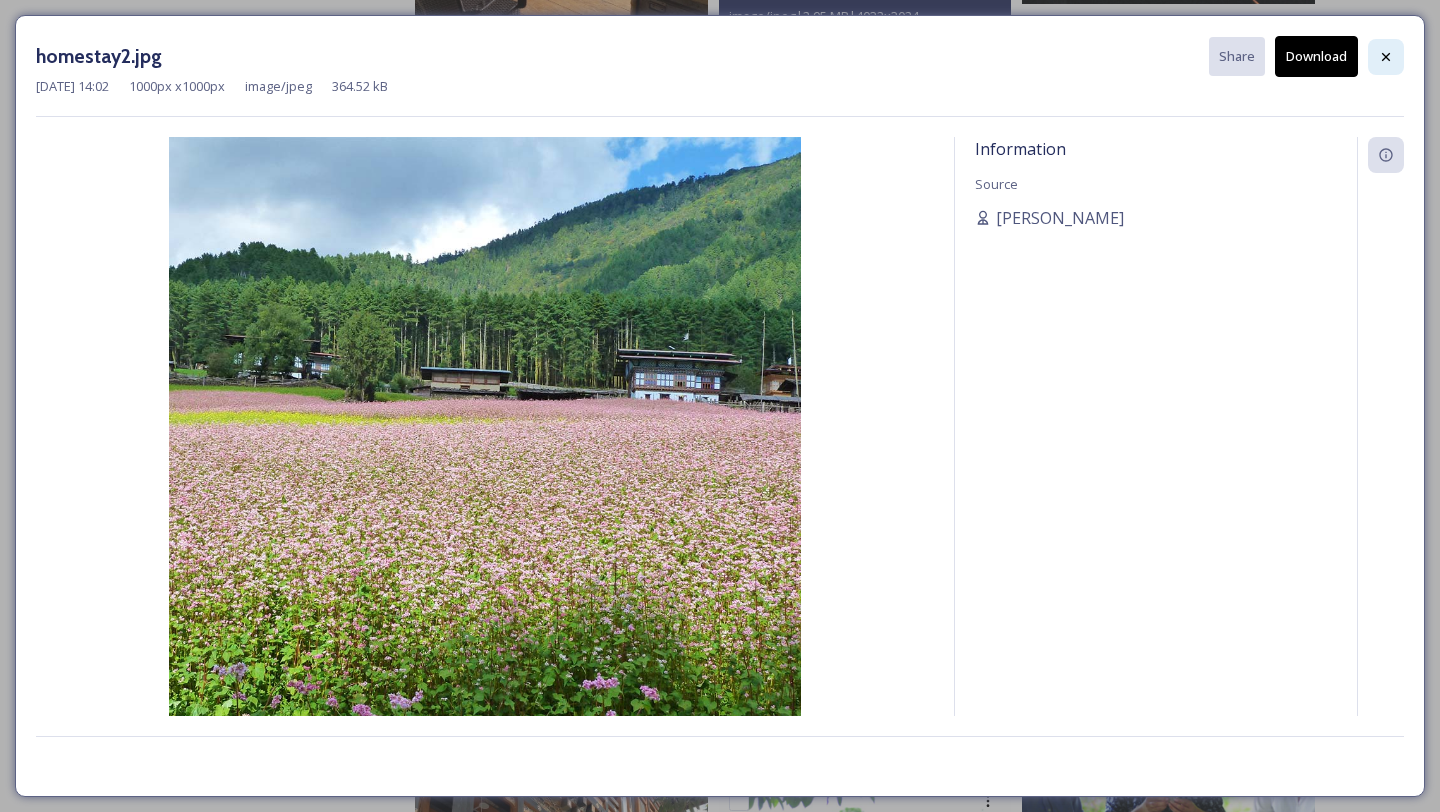 click 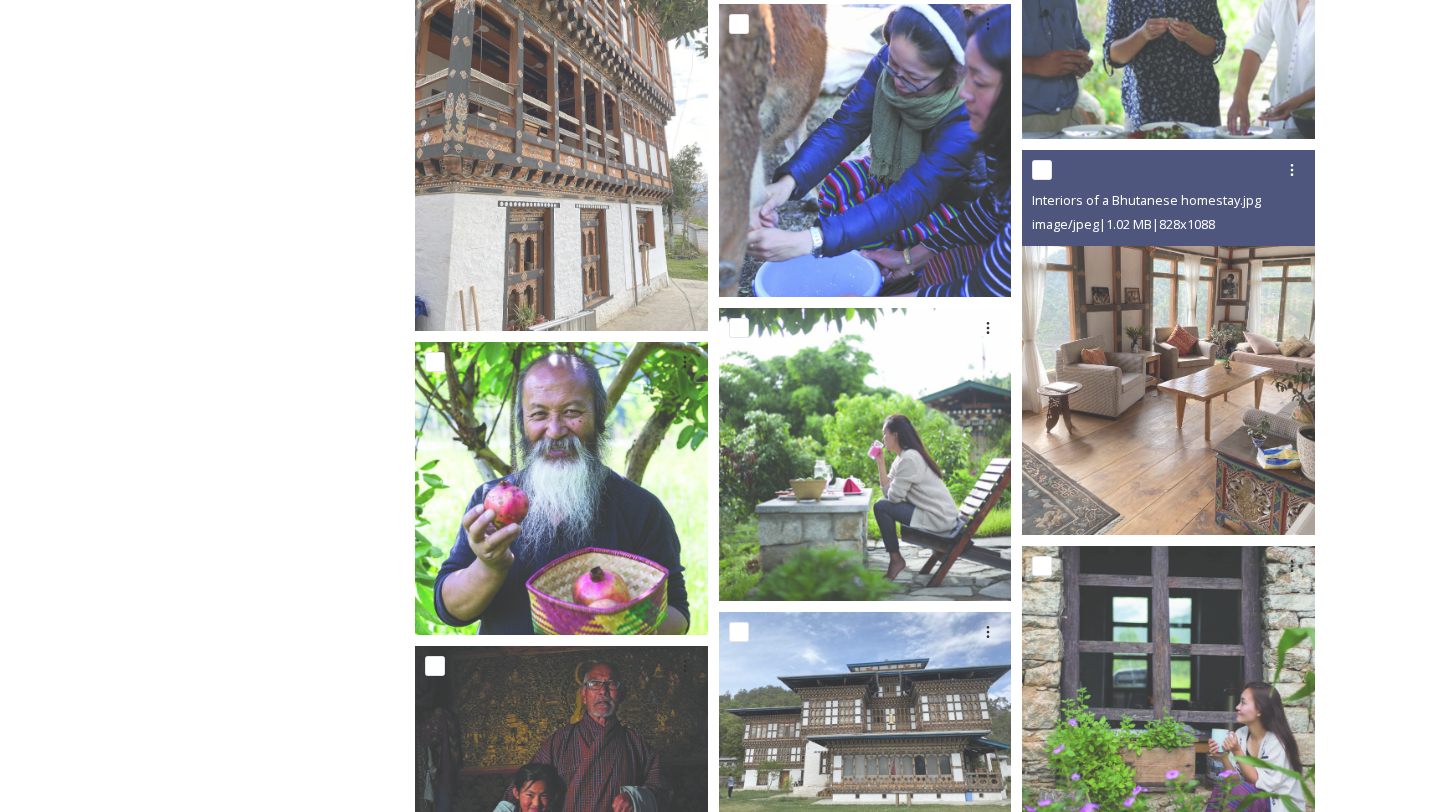 scroll, scrollTop: 1454, scrollLeft: 0, axis: vertical 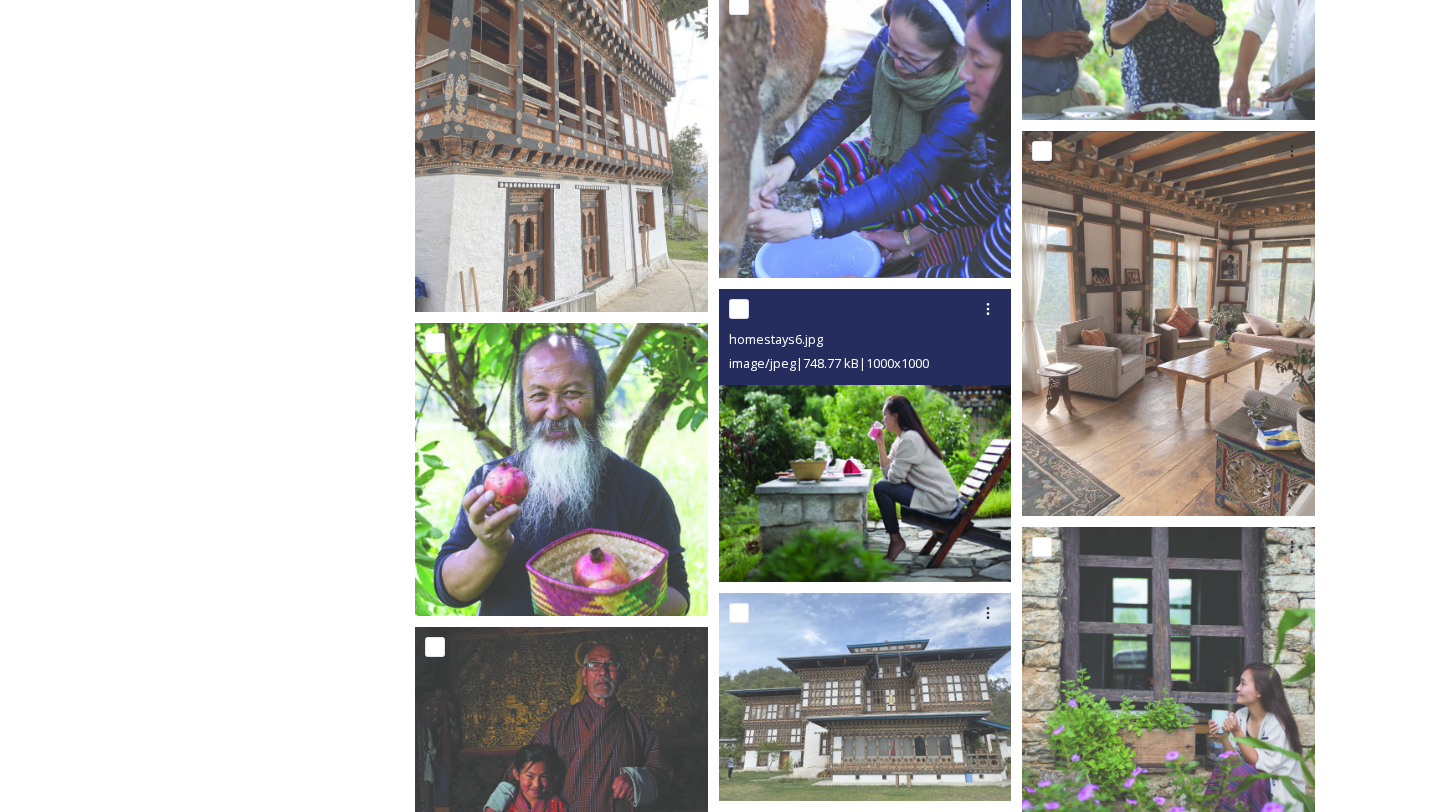 click at bounding box center (865, 435) 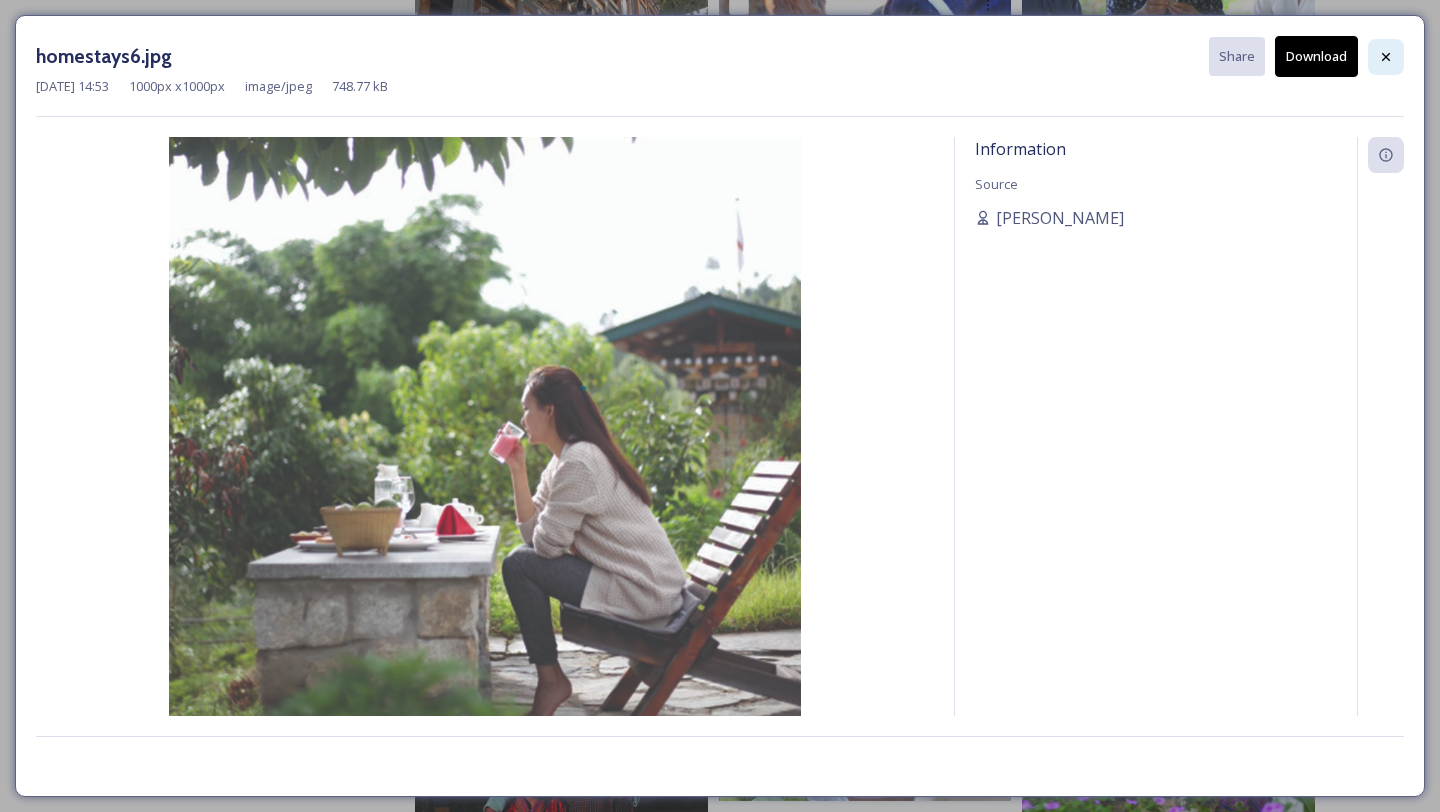 click at bounding box center (1386, 57) 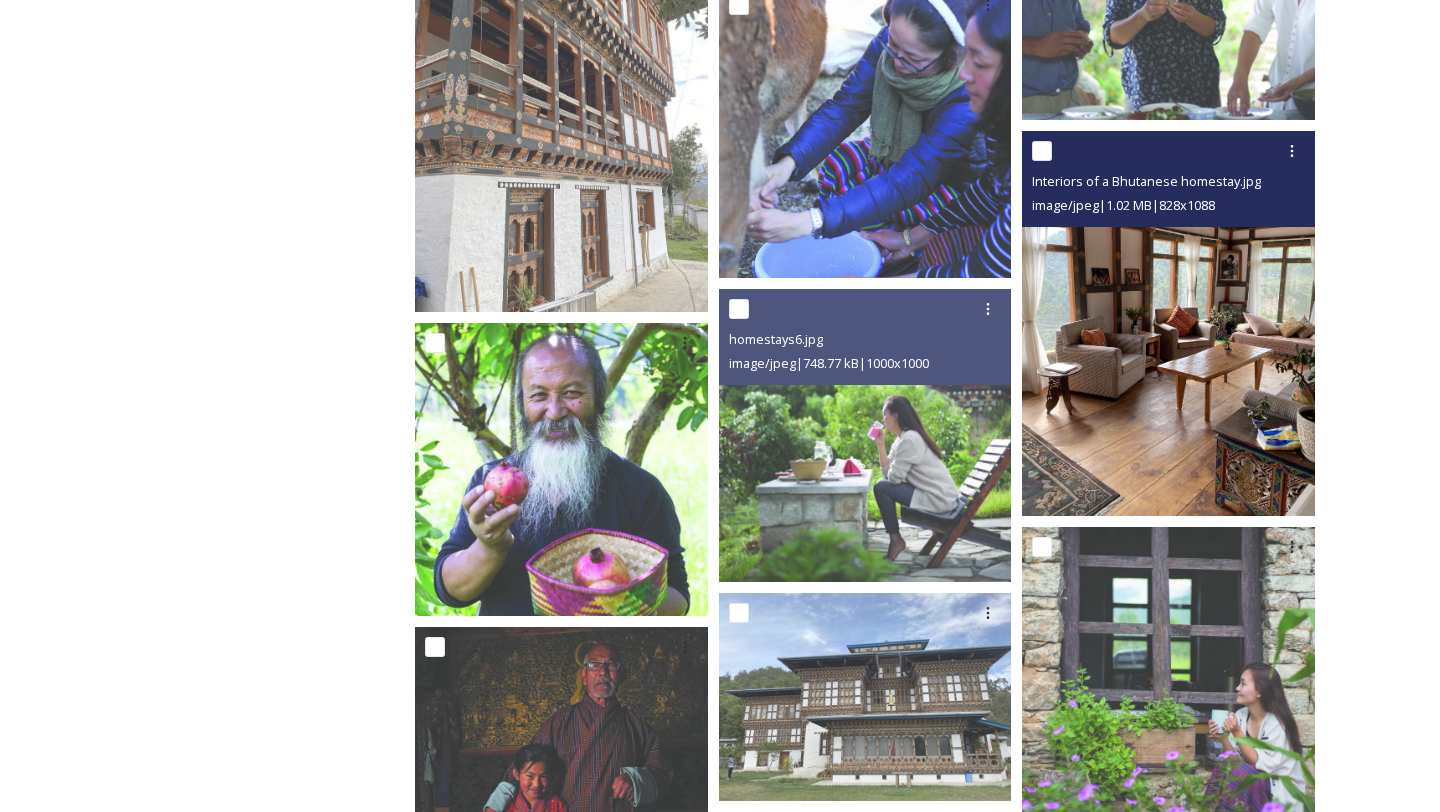 click at bounding box center [1168, 323] 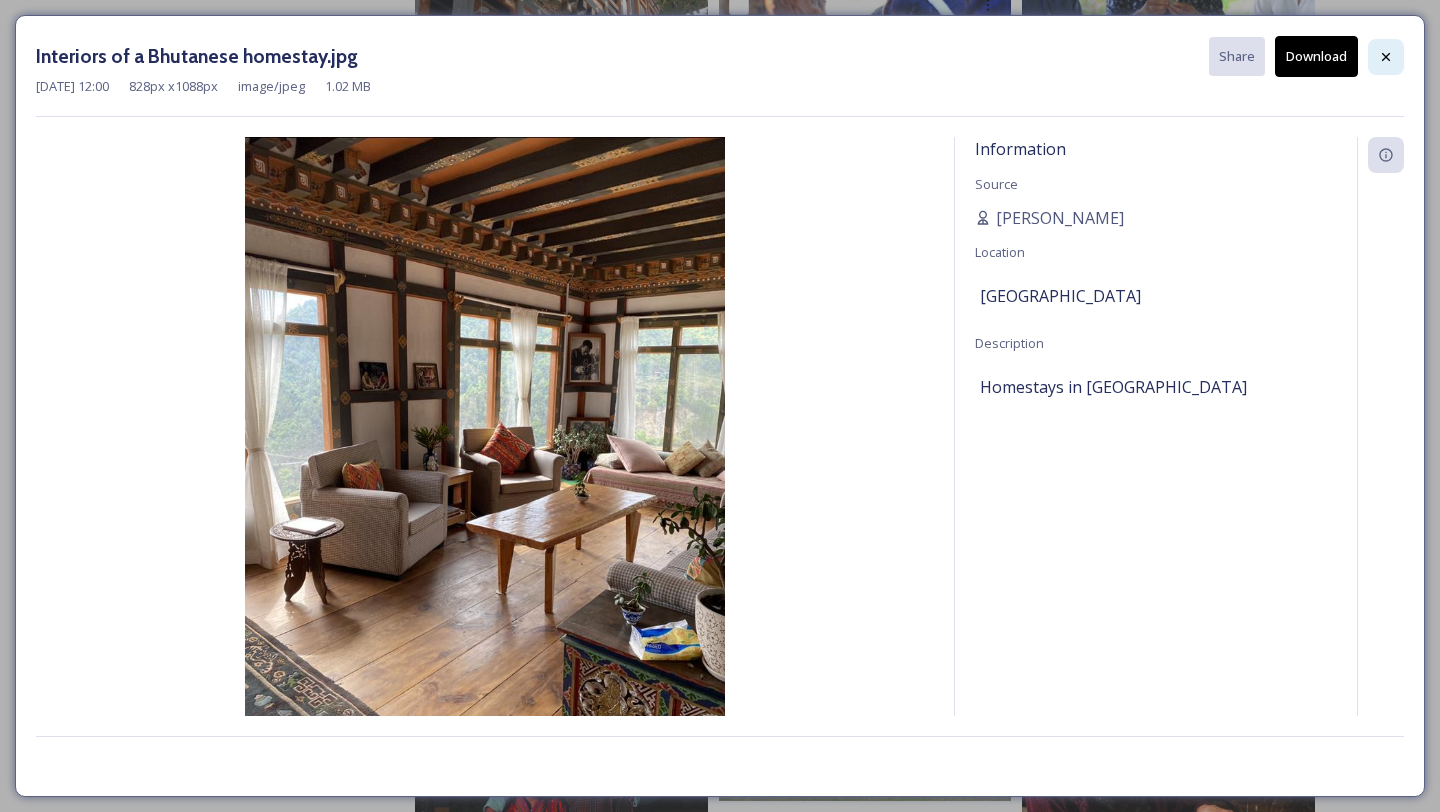 click at bounding box center (1386, 57) 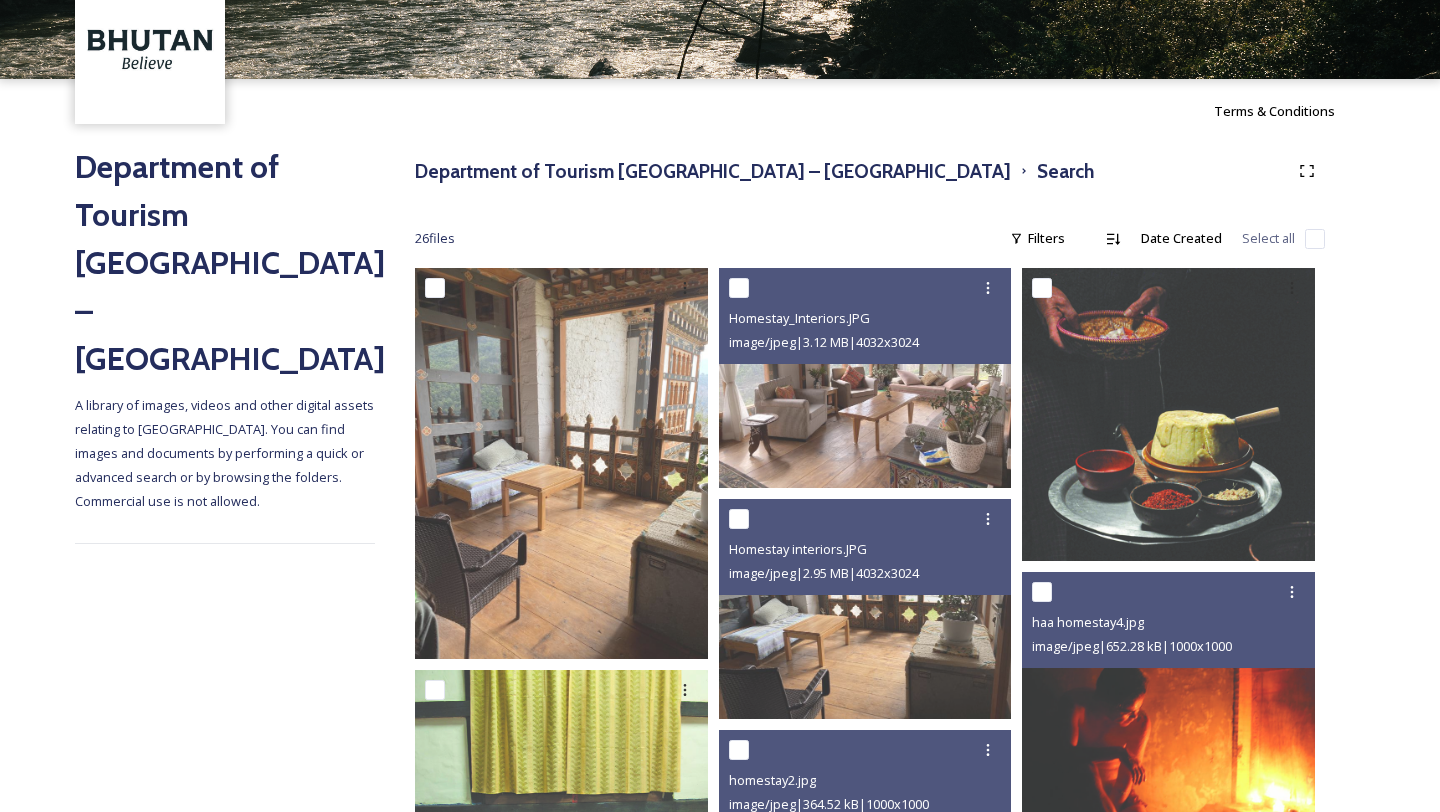 scroll, scrollTop: 0, scrollLeft: 0, axis: both 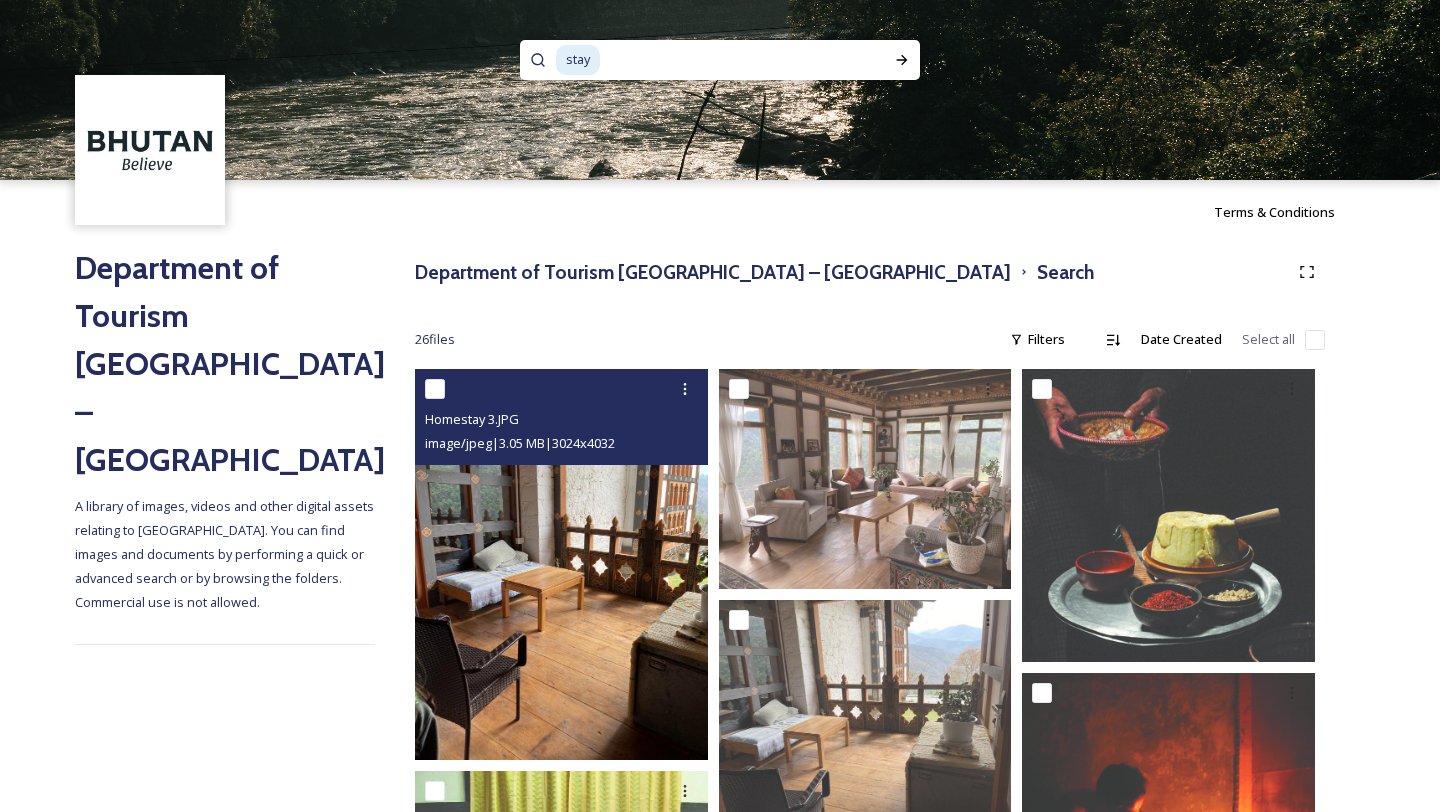 click at bounding box center [561, 564] 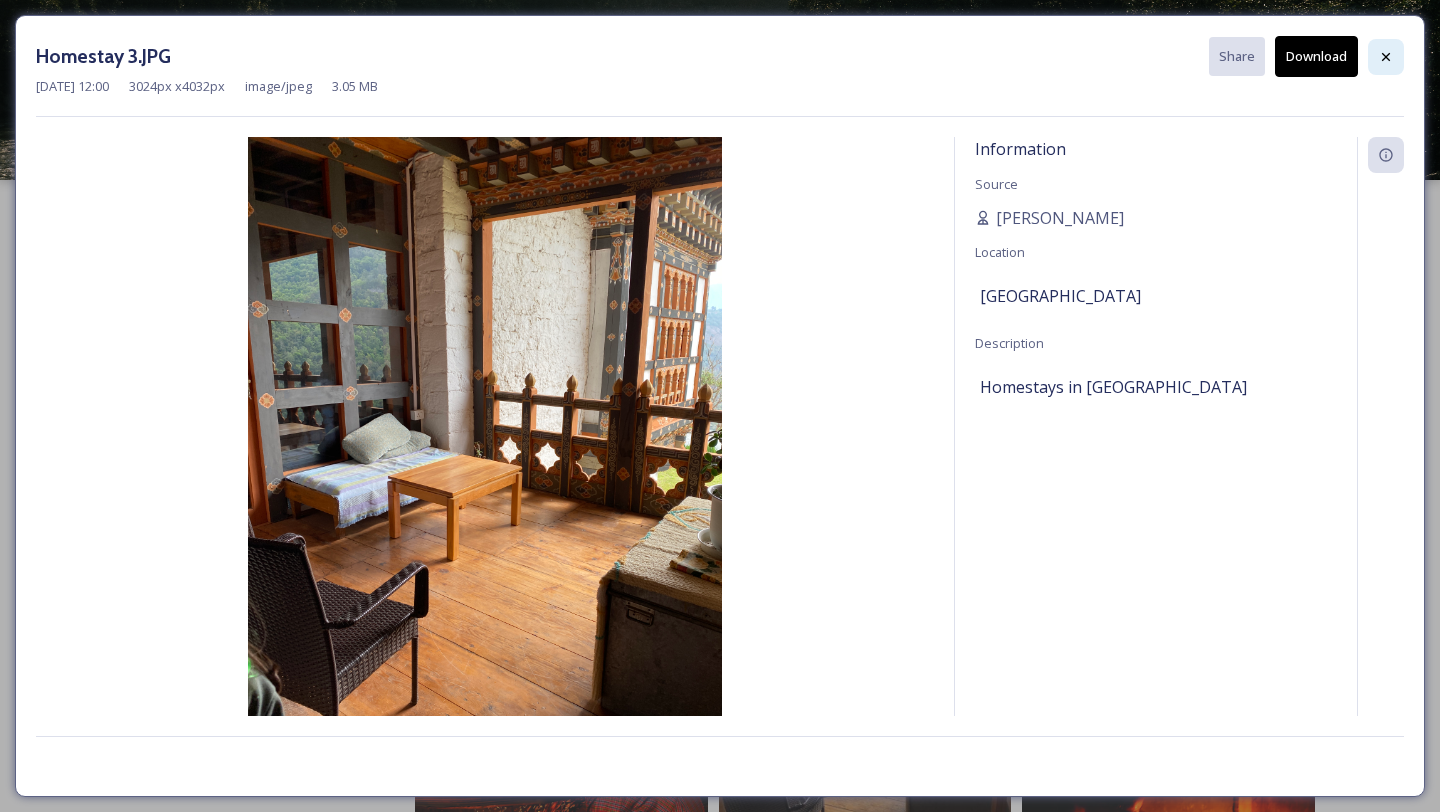 click at bounding box center [1386, 57] 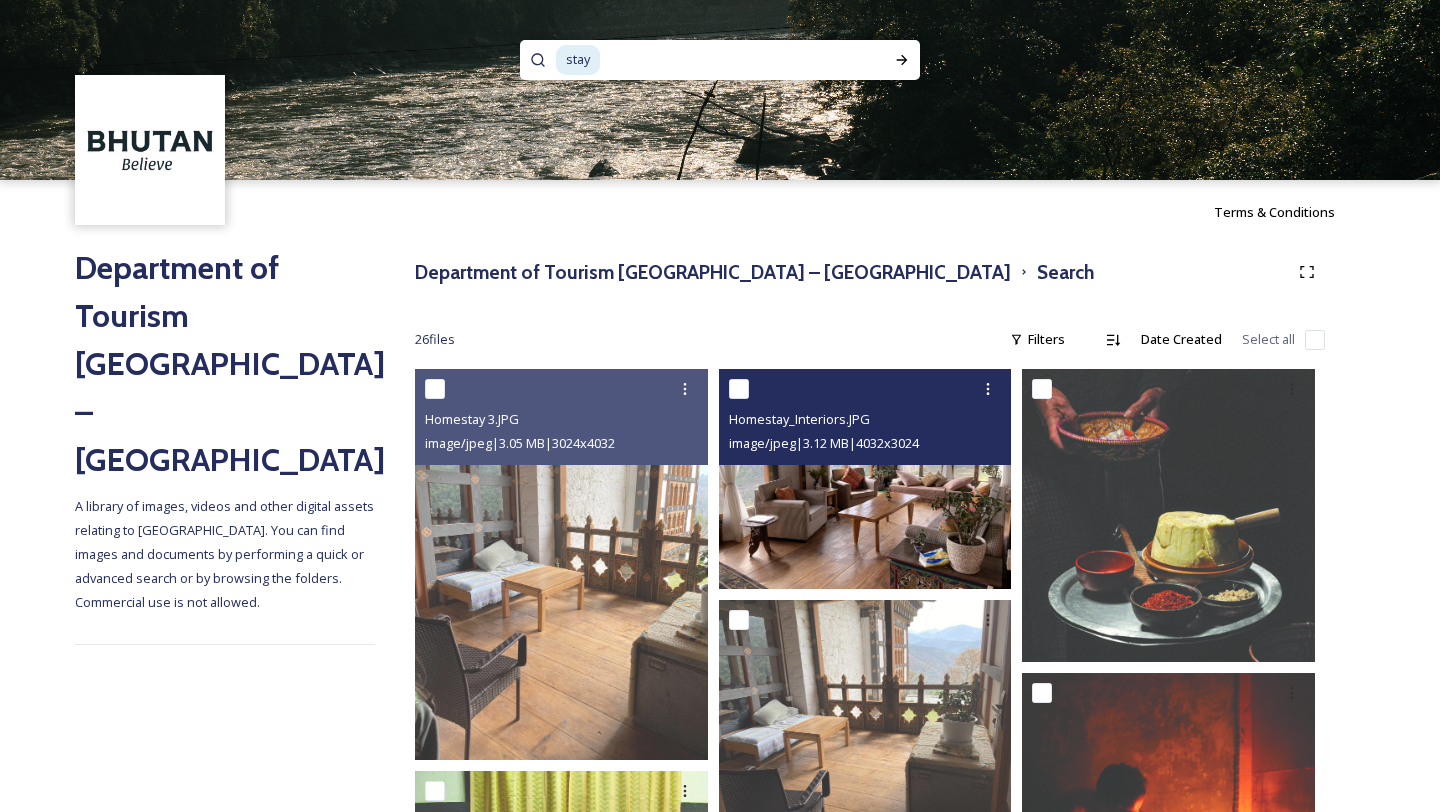 click at bounding box center (865, 479) 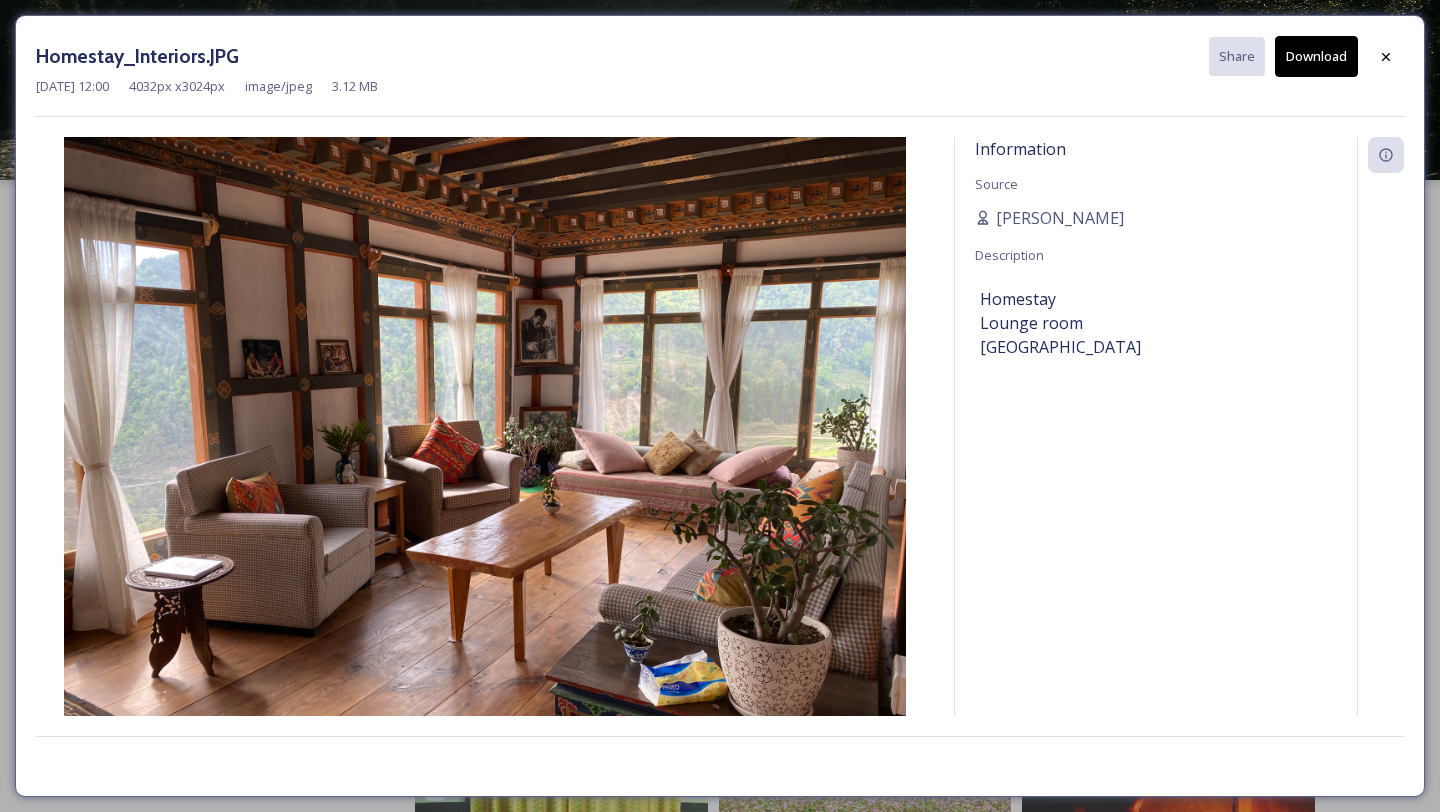 click on "Download" at bounding box center [1316, 56] 